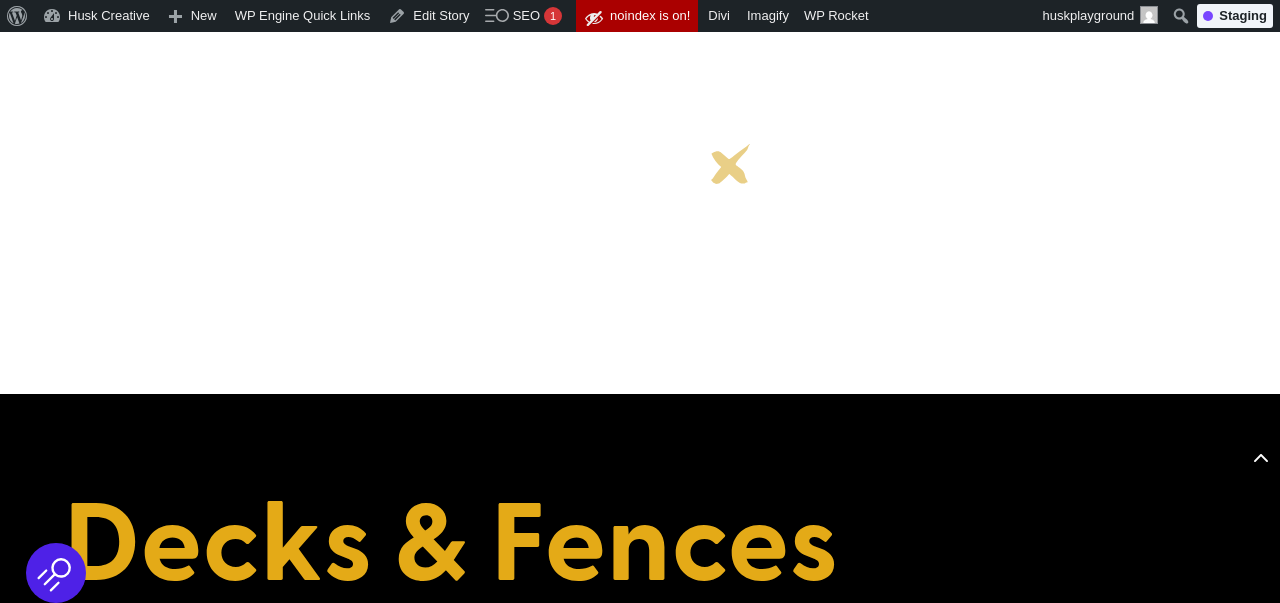 scroll, scrollTop: 1558, scrollLeft: 0, axis: vertical 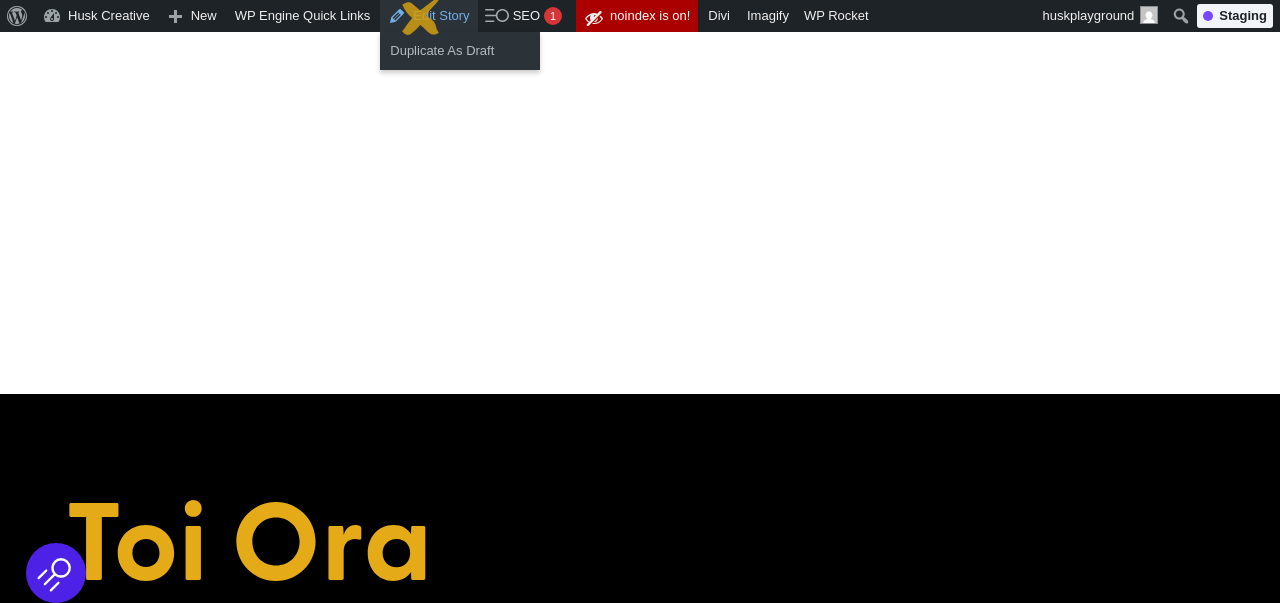 click on "Edit Story" at bounding box center [428, 16] 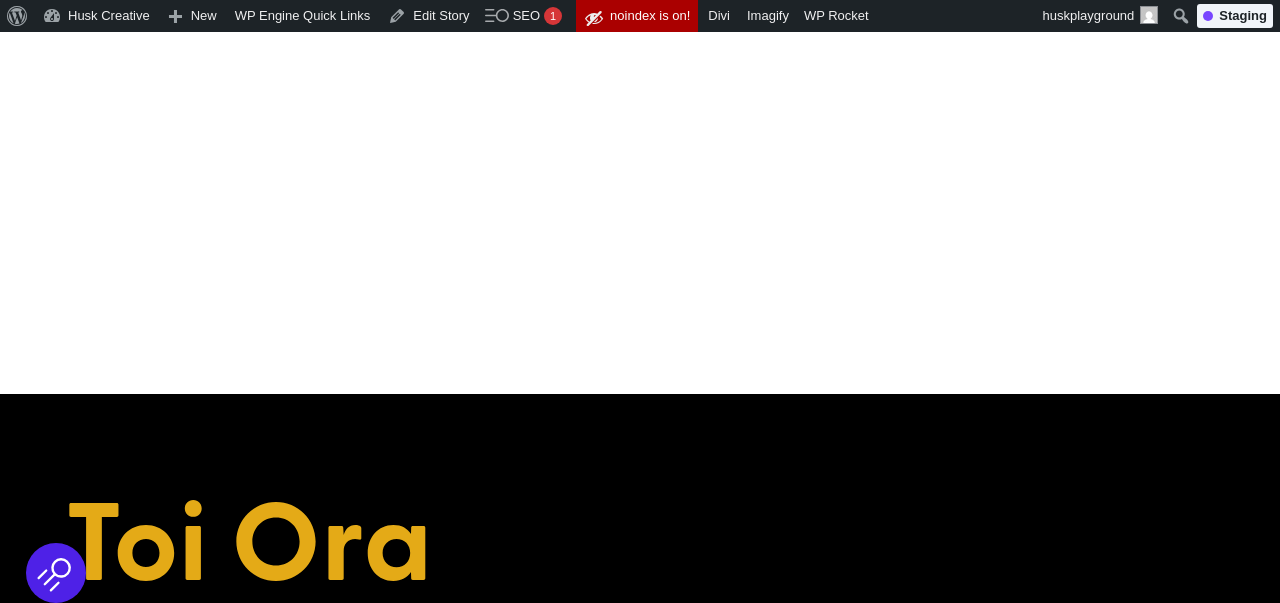 scroll, scrollTop: 0, scrollLeft: 0, axis: both 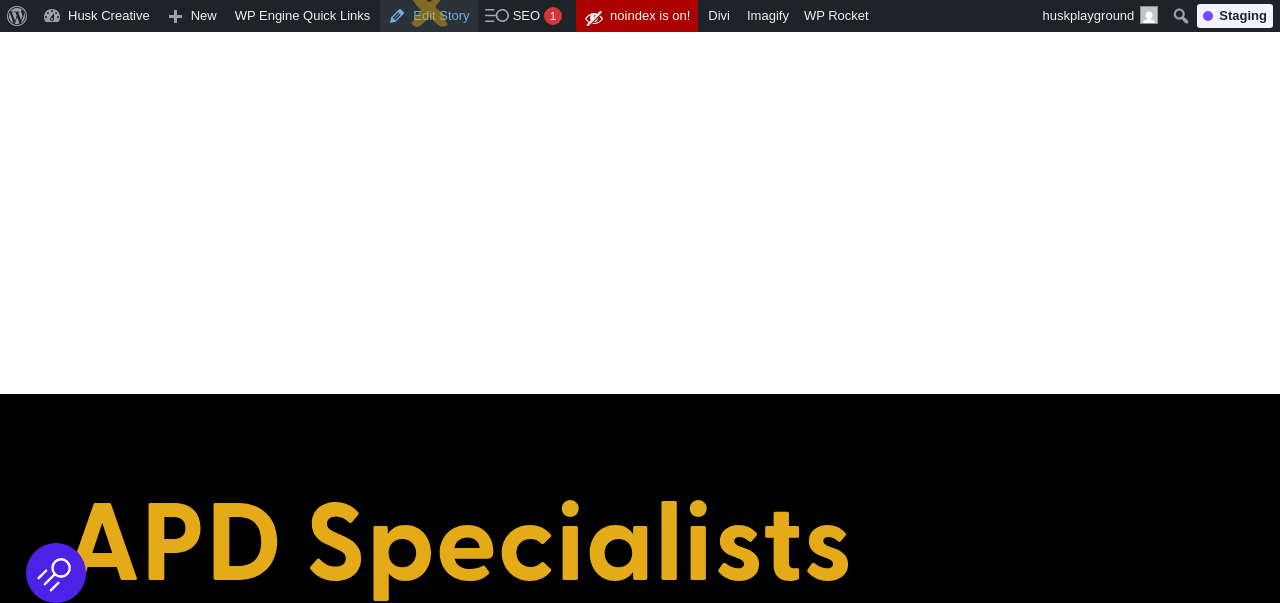 click on "Edit Story" at bounding box center (428, 16) 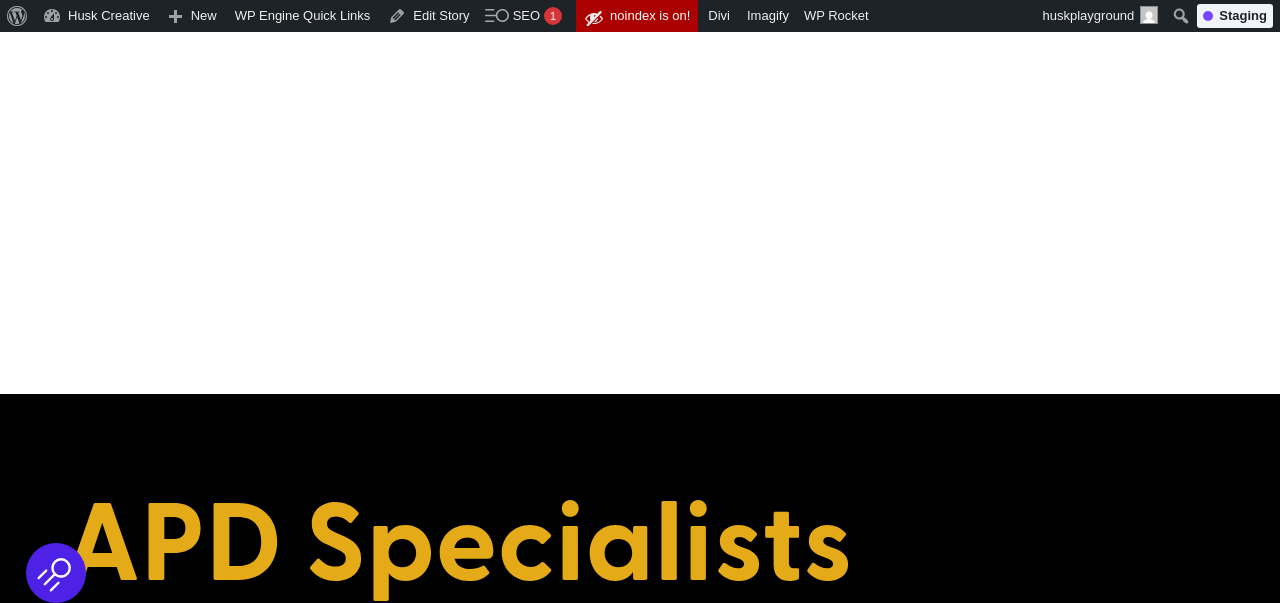 scroll, scrollTop: 170, scrollLeft: 0, axis: vertical 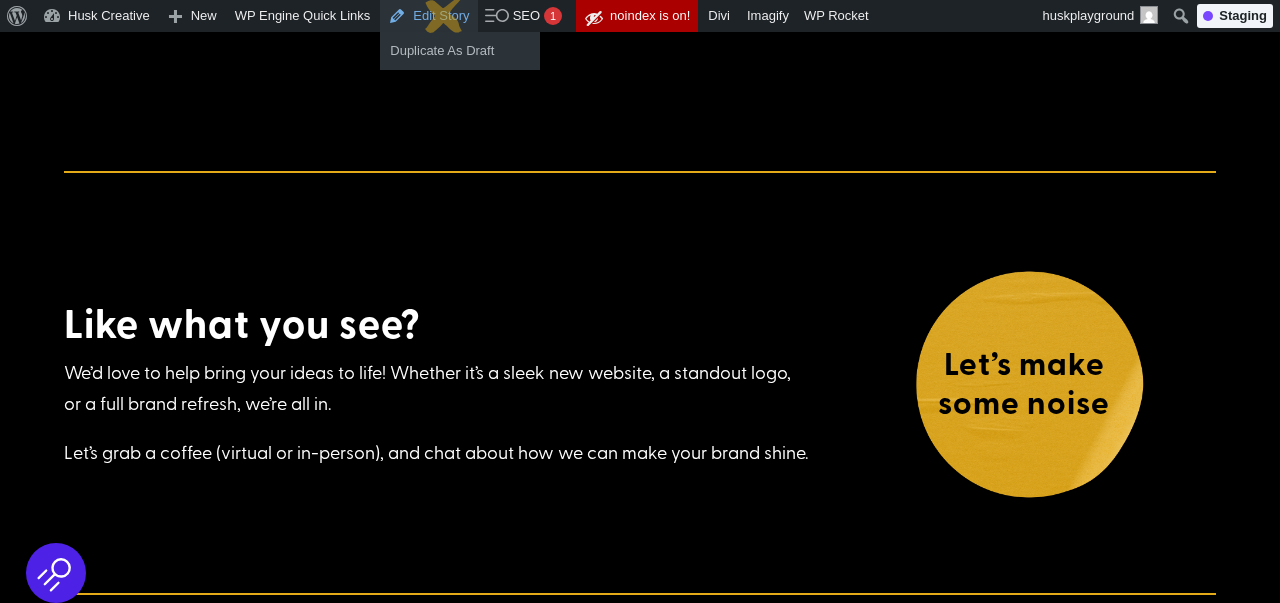 click on "Edit Story" at bounding box center (428, 16) 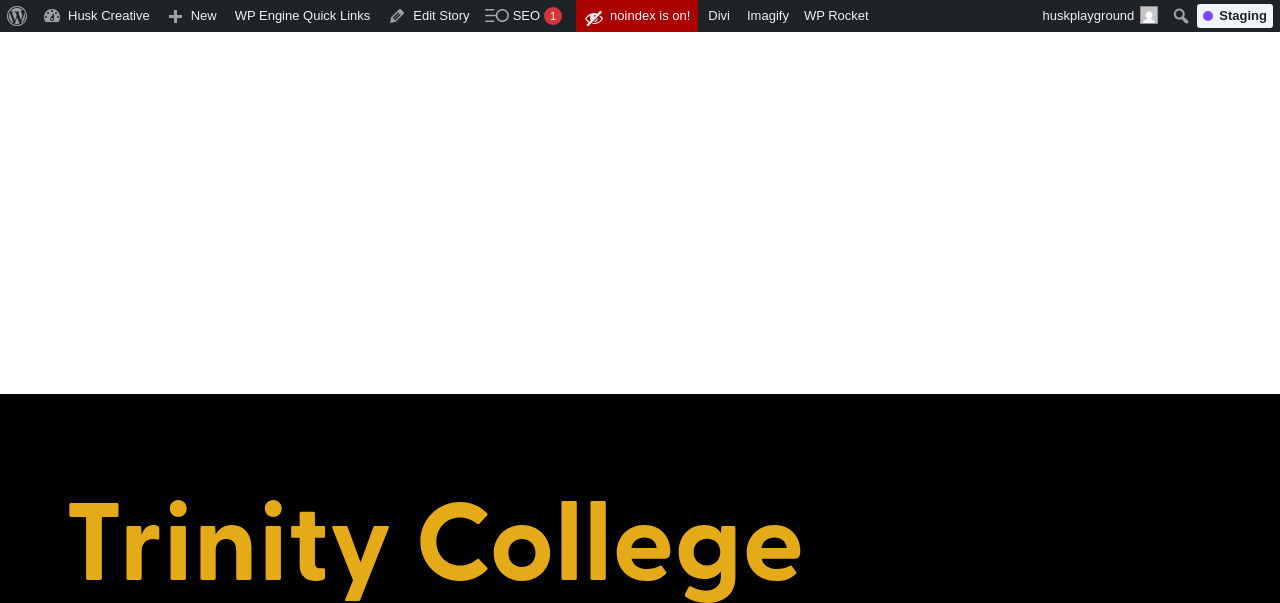scroll, scrollTop: 0, scrollLeft: 0, axis: both 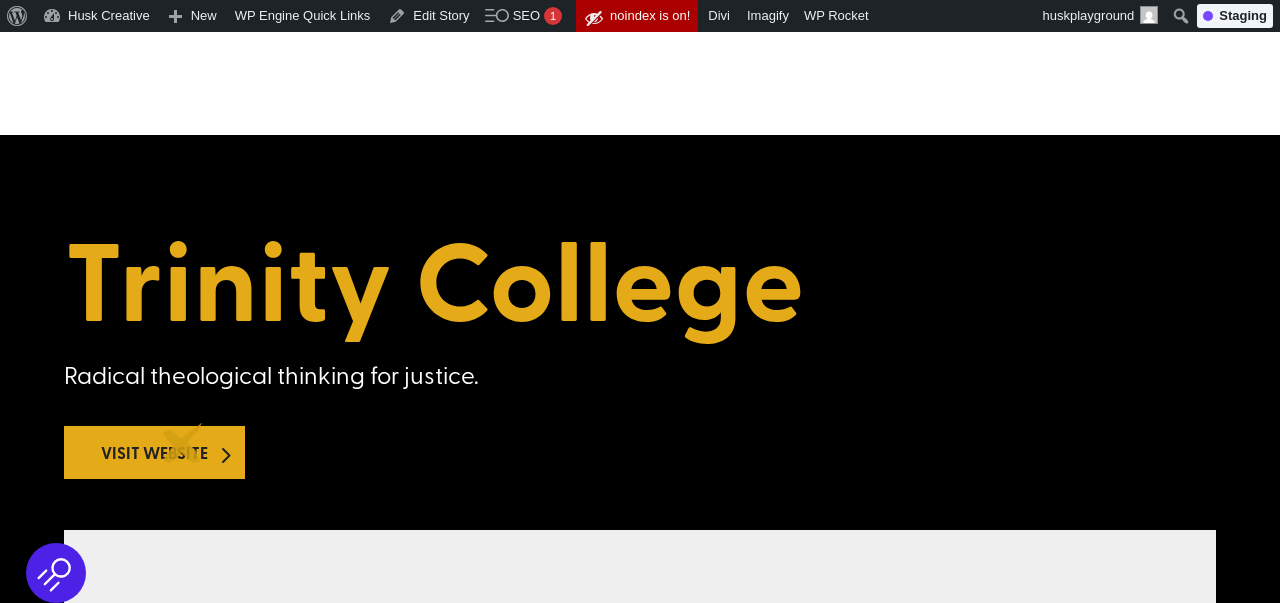 click on "Visit Website" at bounding box center [154, 452] 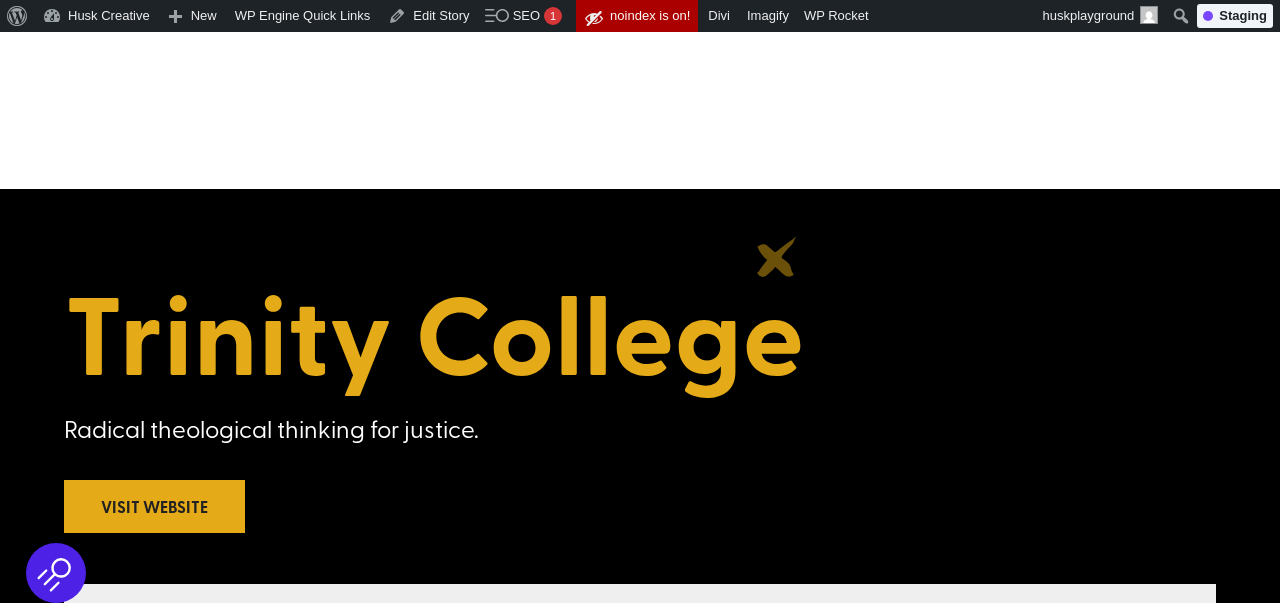 scroll, scrollTop: 0, scrollLeft: 0, axis: both 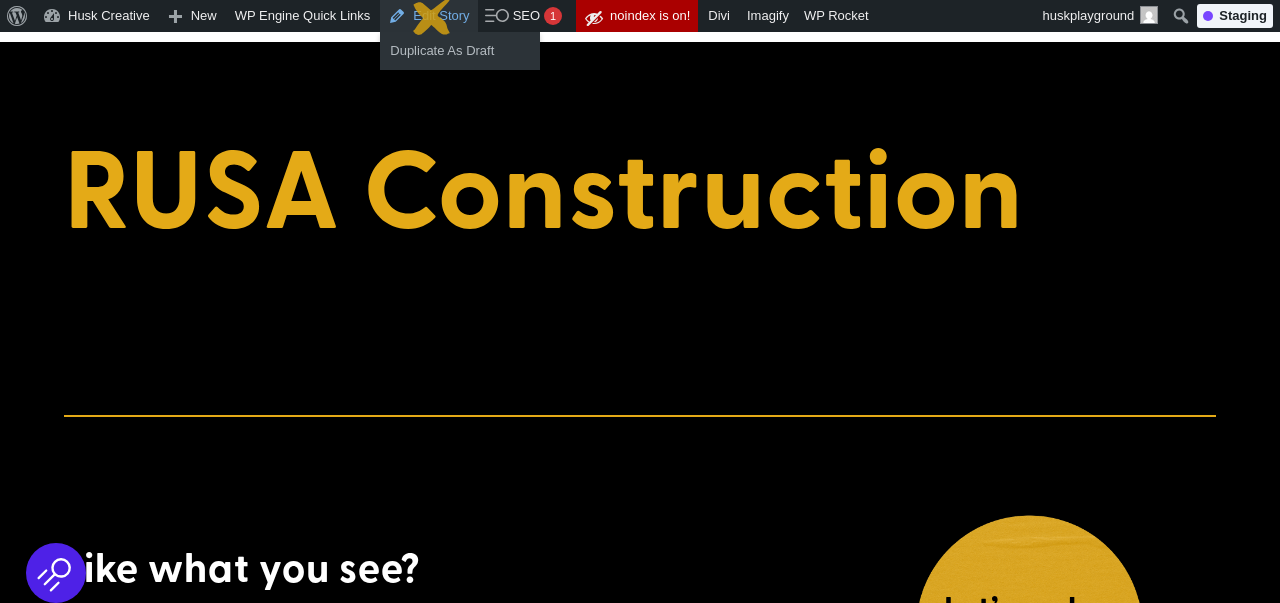 click on "Edit Story" at bounding box center [428, 16] 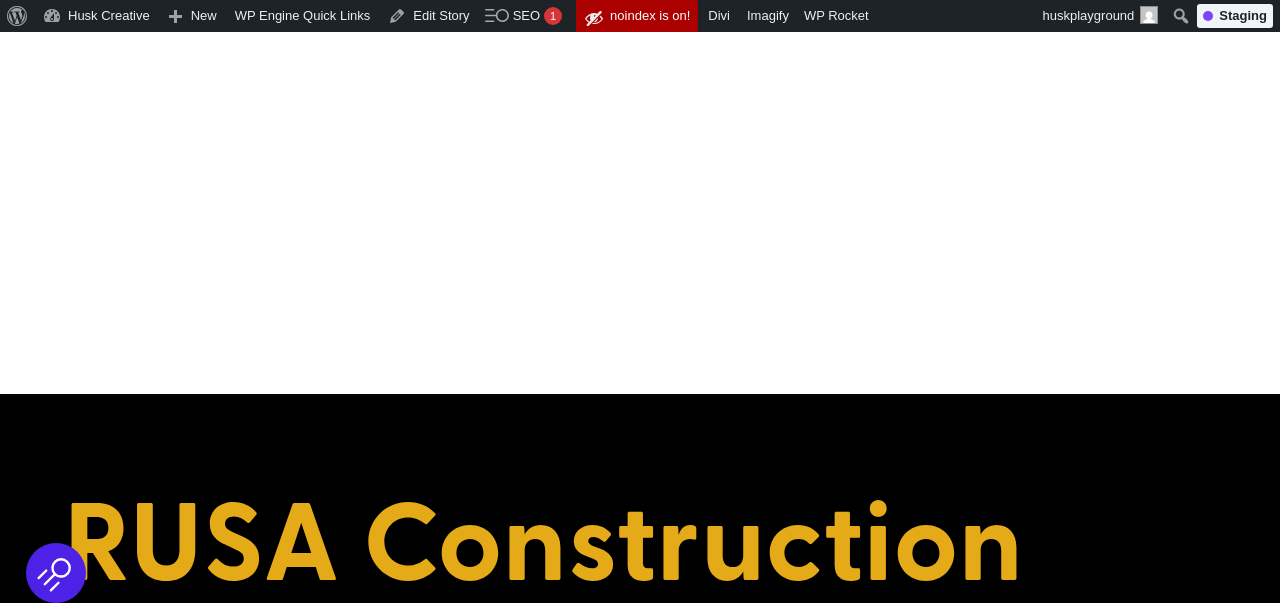 scroll, scrollTop: 235, scrollLeft: 0, axis: vertical 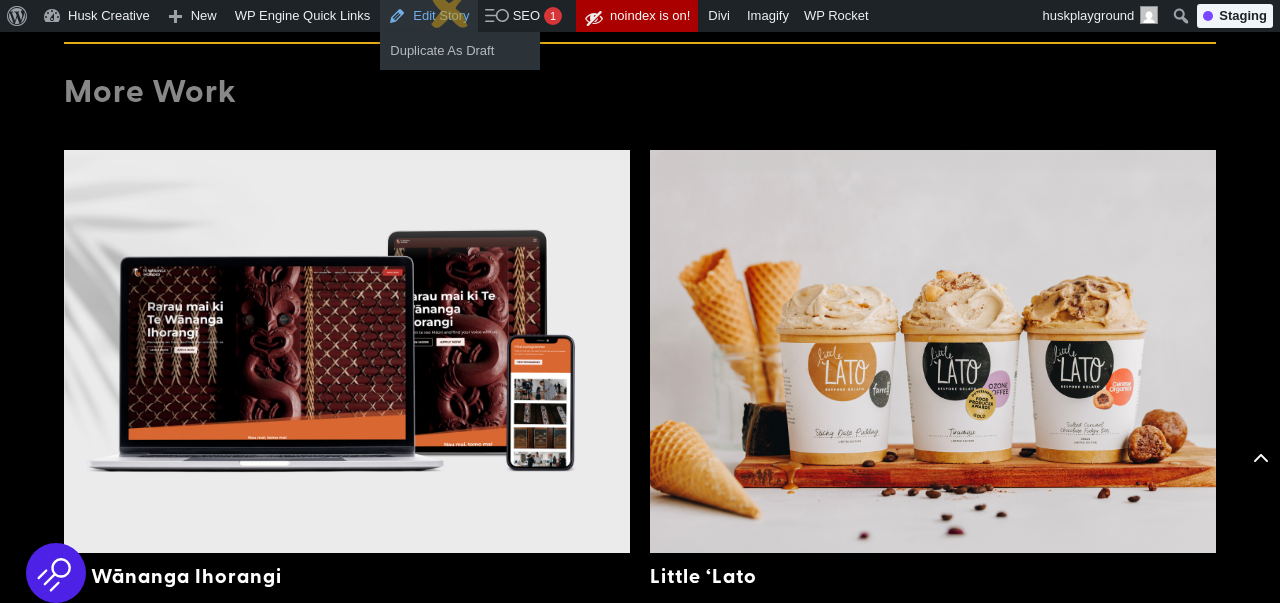 click on "Edit Story" at bounding box center (428, 16) 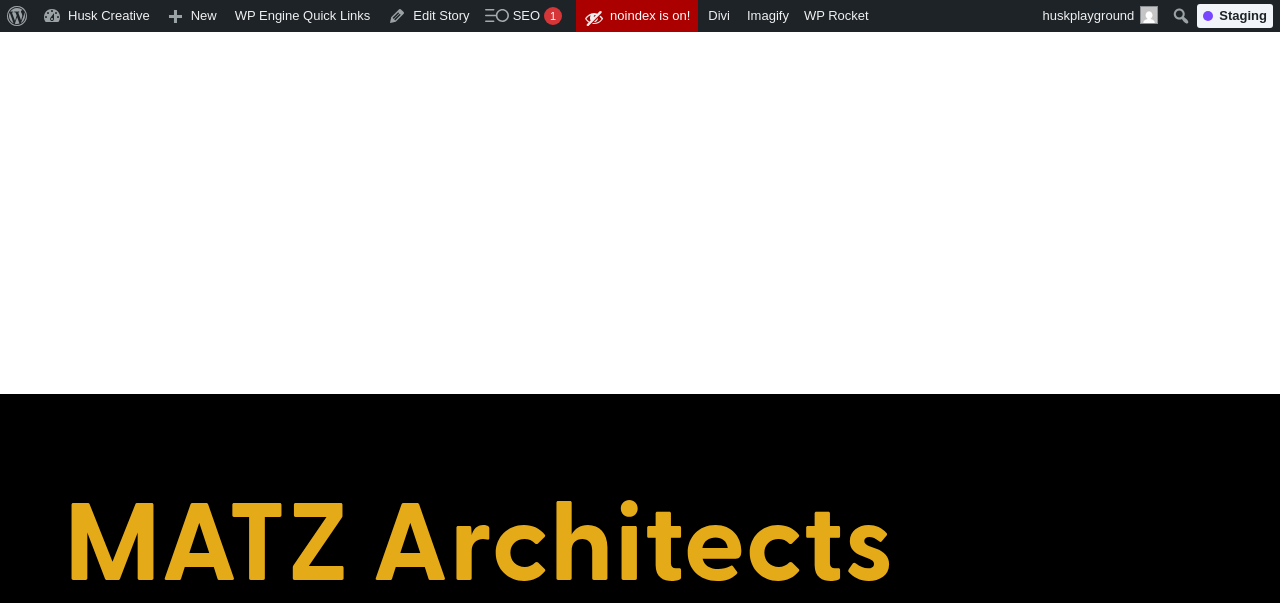 scroll, scrollTop: 0, scrollLeft: 0, axis: both 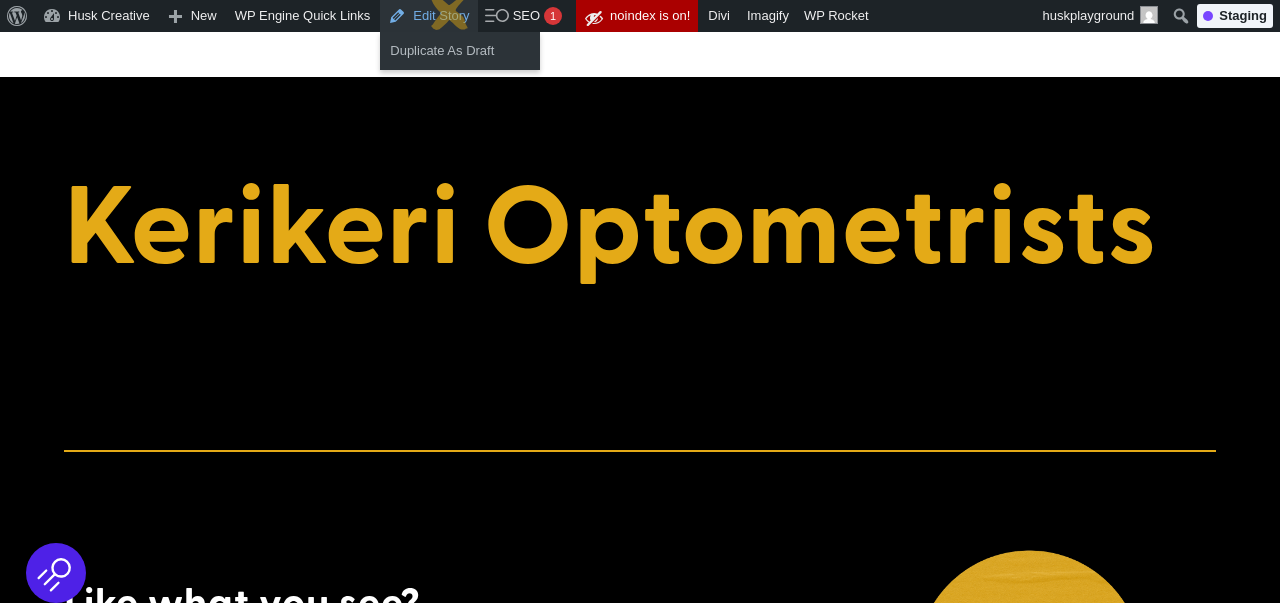 click on "Edit Story" at bounding box center (428, 16) 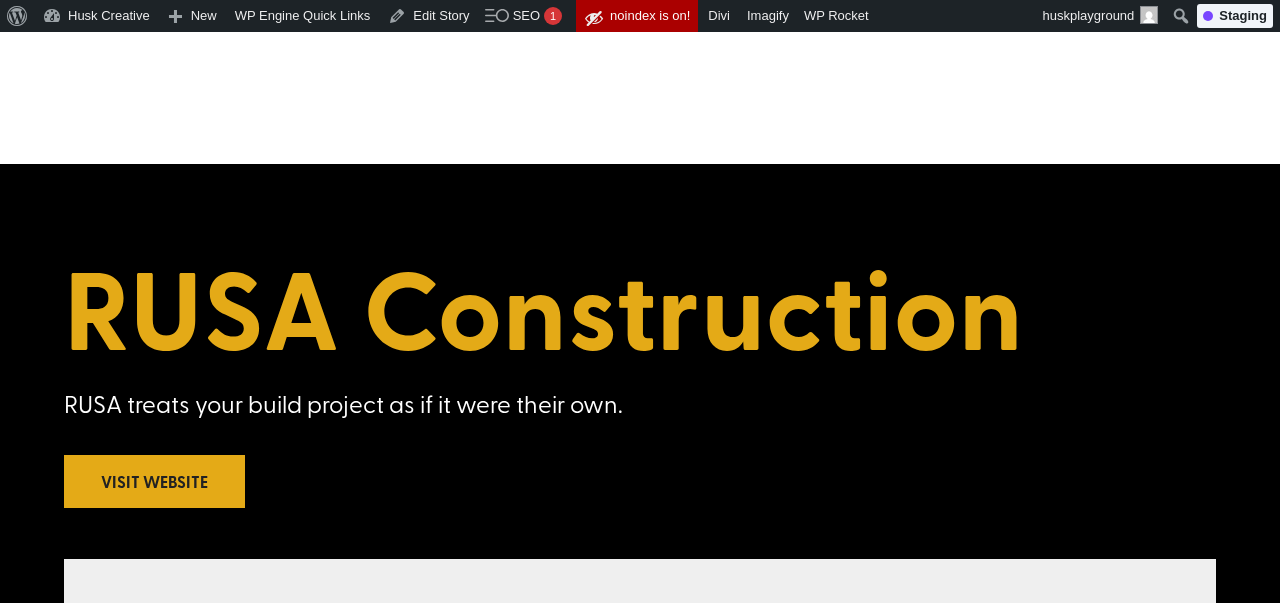 scroll, scrollTop: 301, scrollLeft: 0, axis: vertical 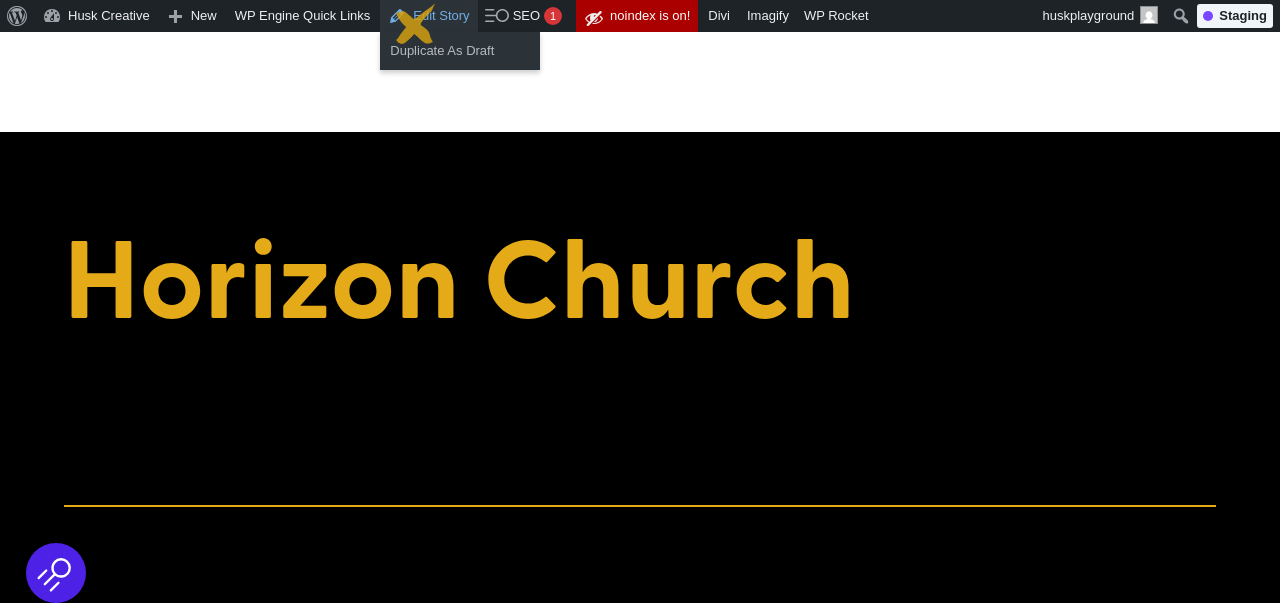 click on "Edit Story" at bounding box center (428, 16) 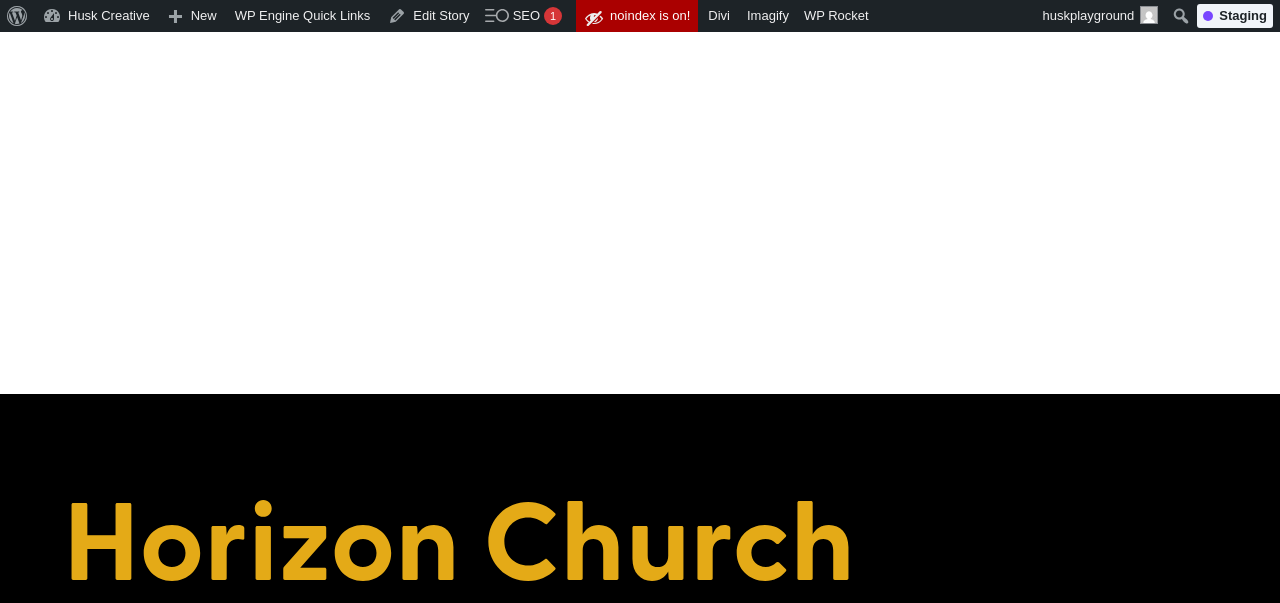 scroll, scrollTop: 0, scrollLeft: 0, axis: both 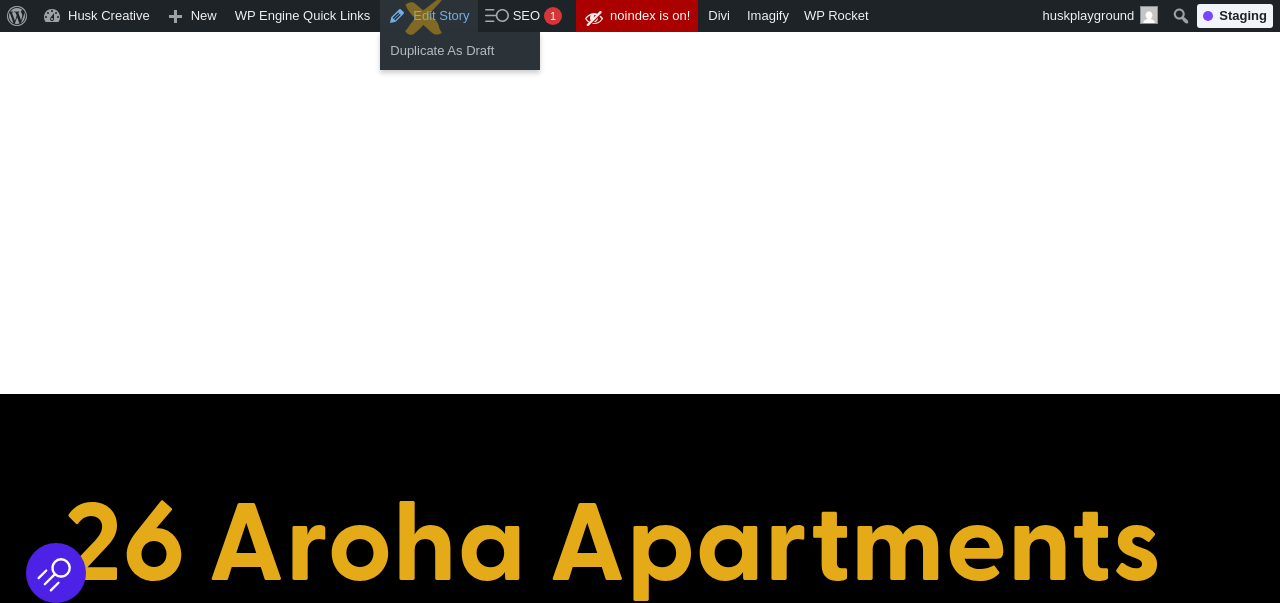 click on "Edit Story" at bounding box center (428, 16) 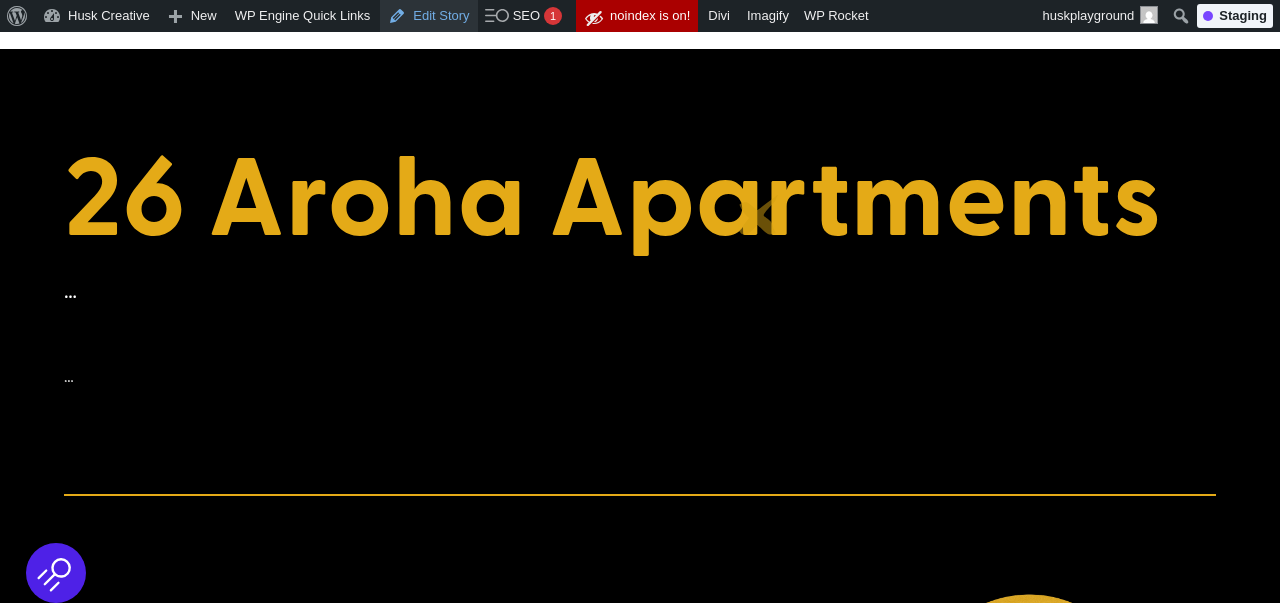 scroll, scrollTop: 348, scrollLeft: 0, axis: vertical 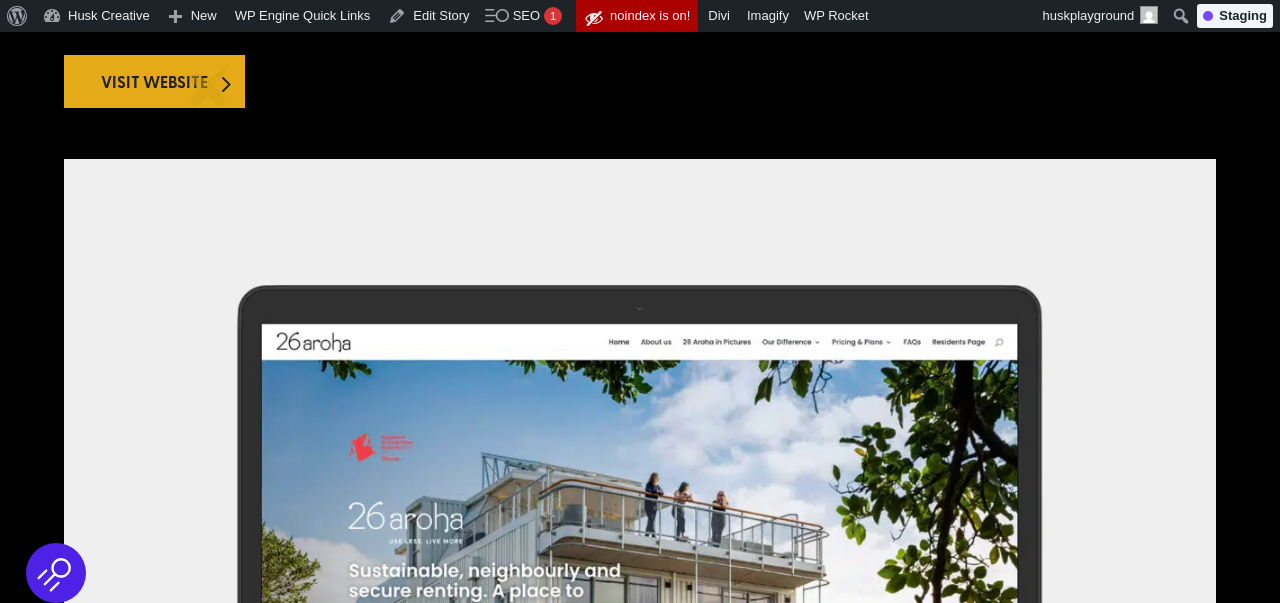 click on "Visit Website" at bounding box center [154, 81] 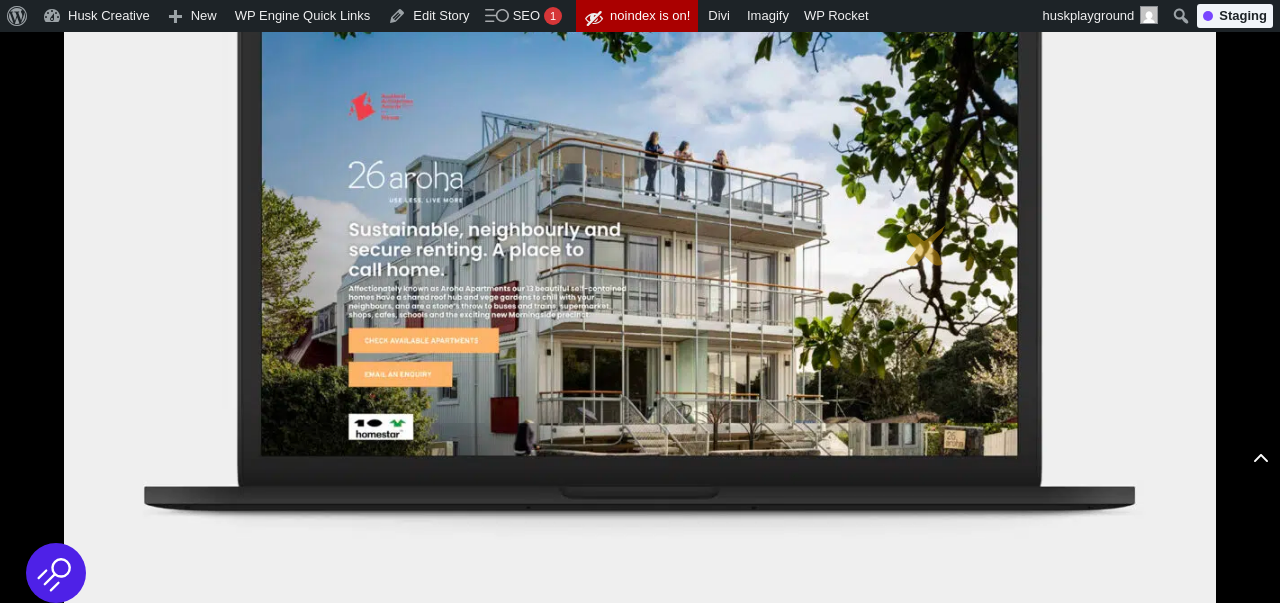 scroll, scrollTop: 1034, scrollLeft: 0, axis: vertical 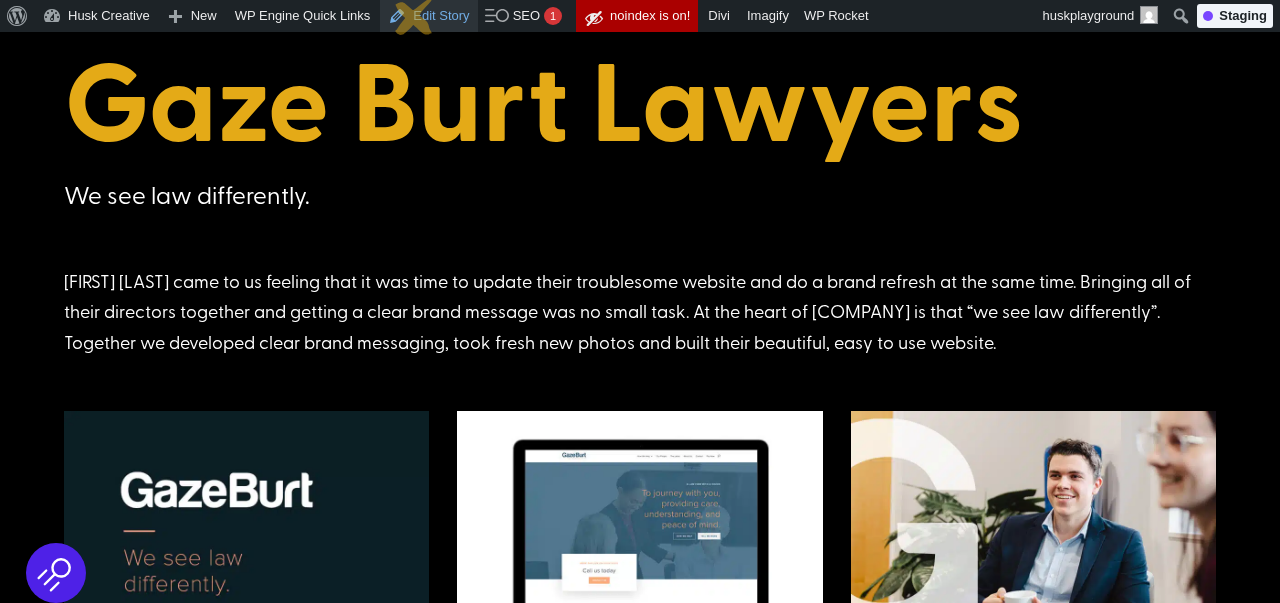click on "Edit Story" at bounding box center [428, 16] 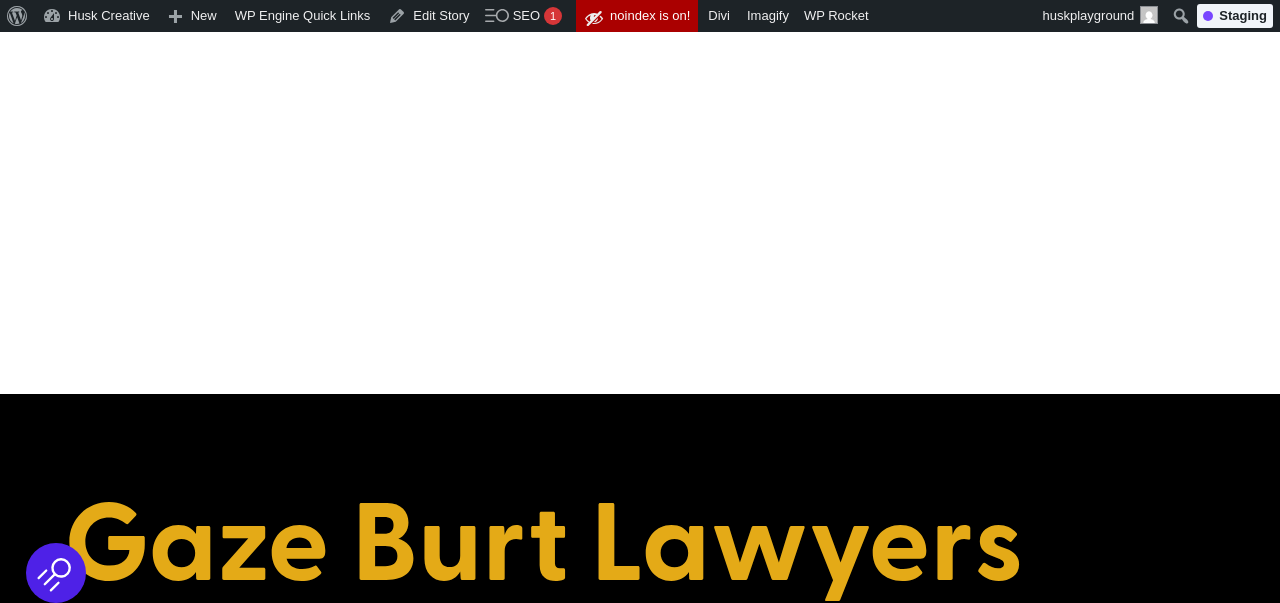 scroll, scrollTop: 91, scrollLeft: 0, axis: vertical 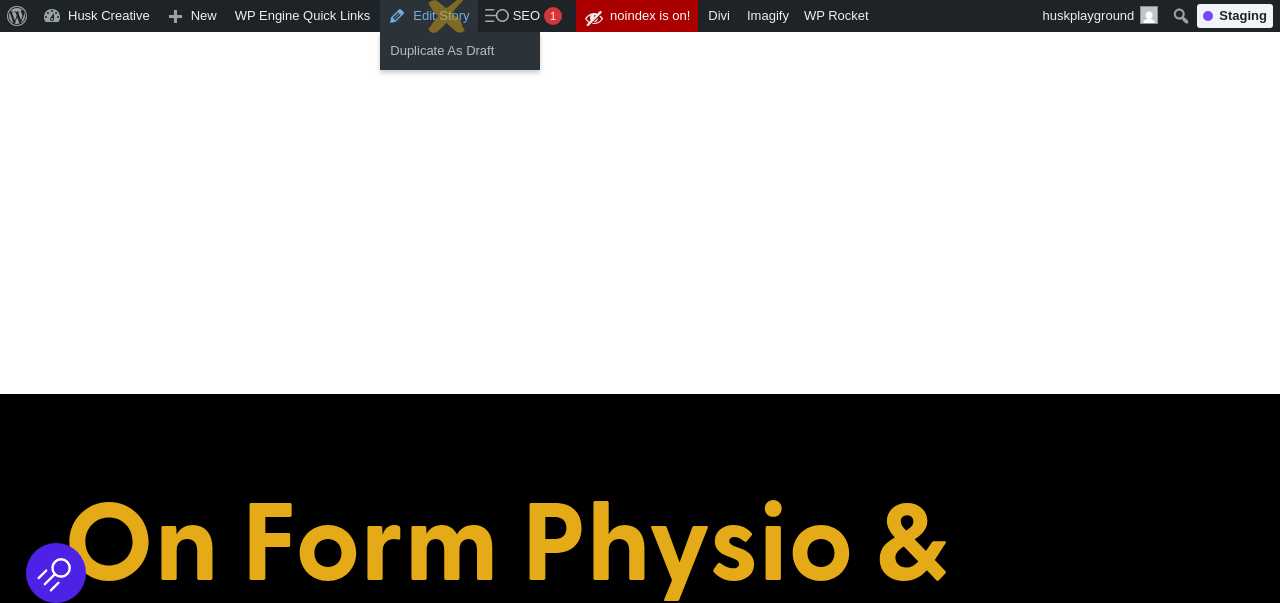 click on "Edit Story" at bounding box center (428, 16) 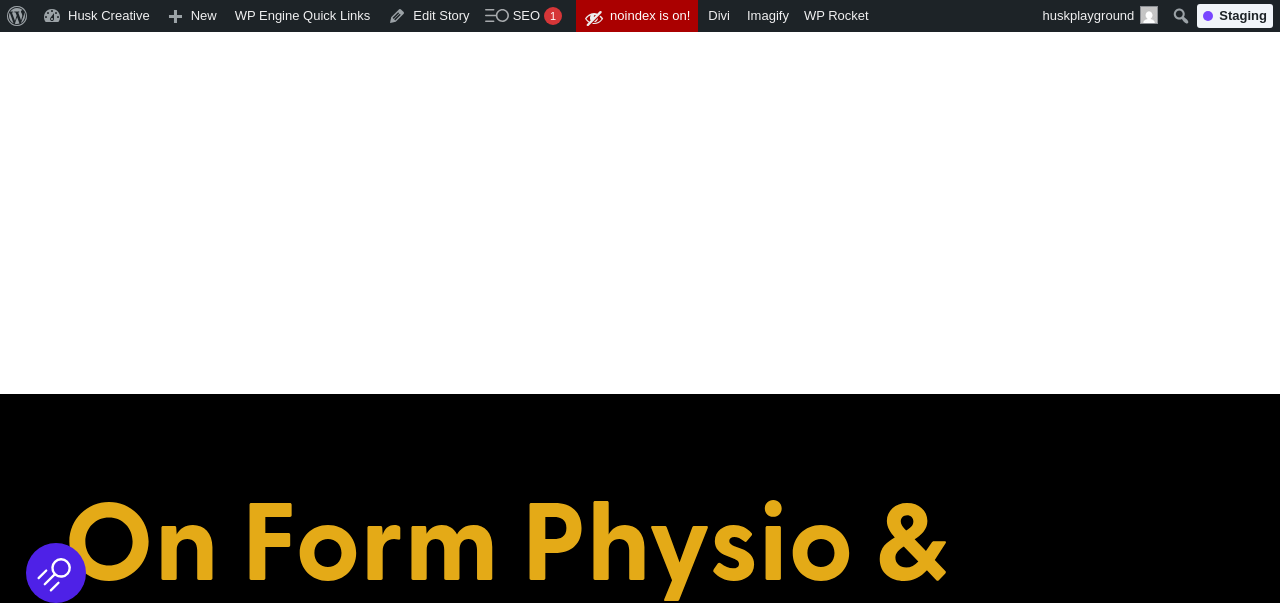 scroll, scrollTop: 193, scrollLeft: 0, axis: vertical 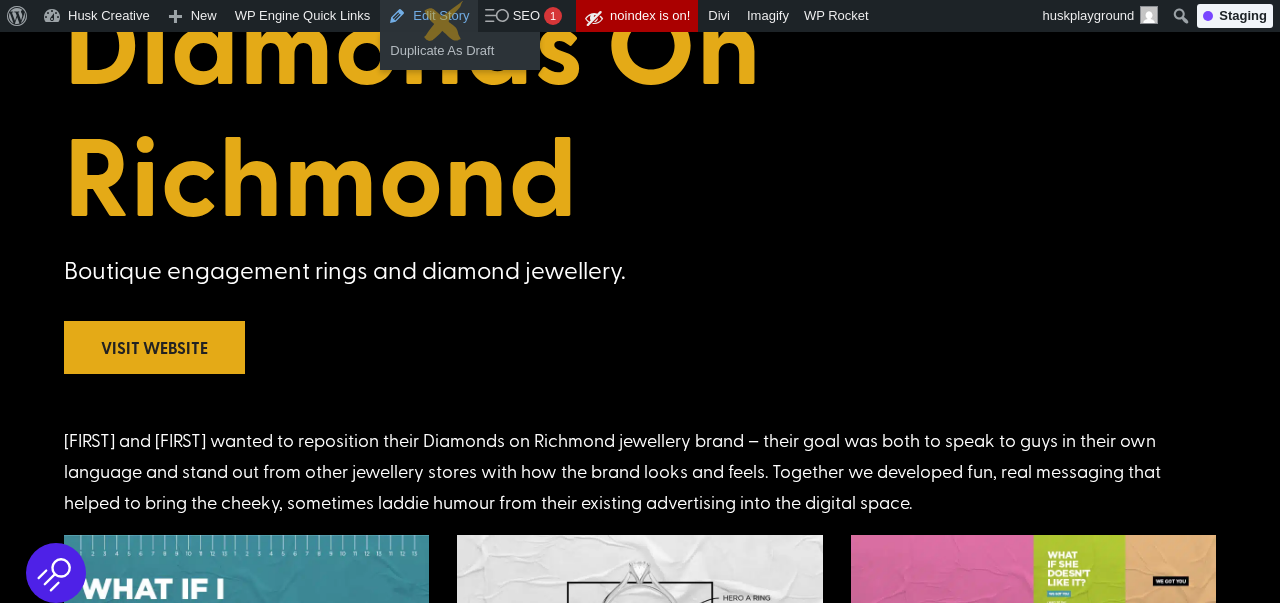 click on "Edit Story" at bounding box center (428, 16) 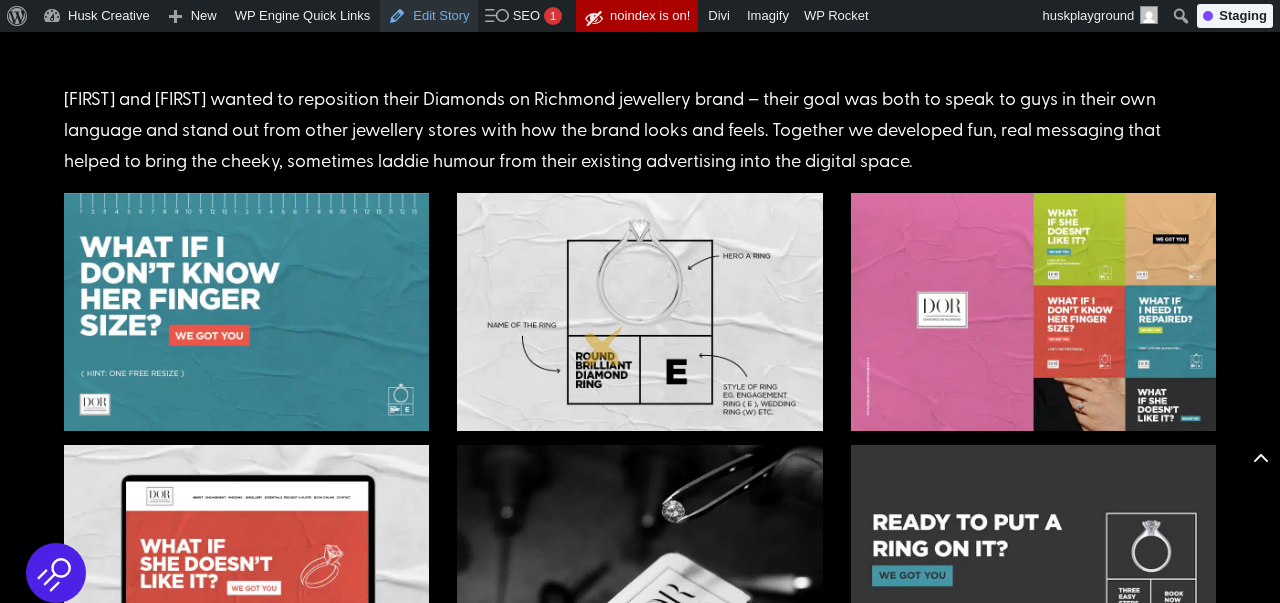 scroll, scrollTop: 880, scrollLeft: 0, axis: vertical 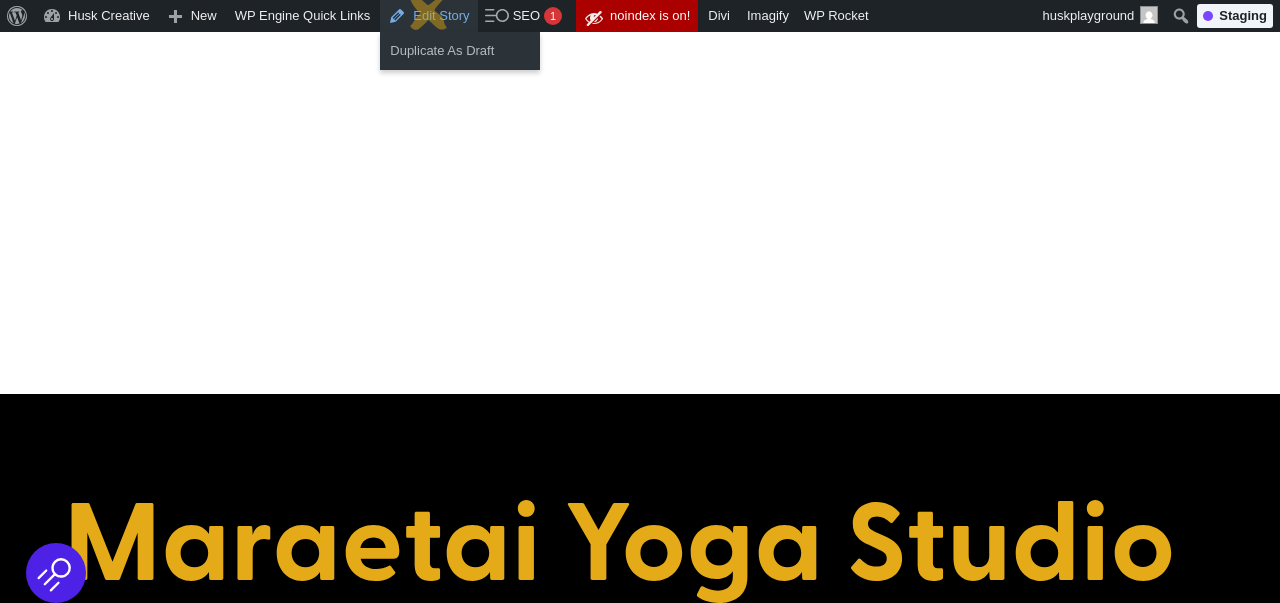 click on "Edit Story" at bounding box center [428, 16] 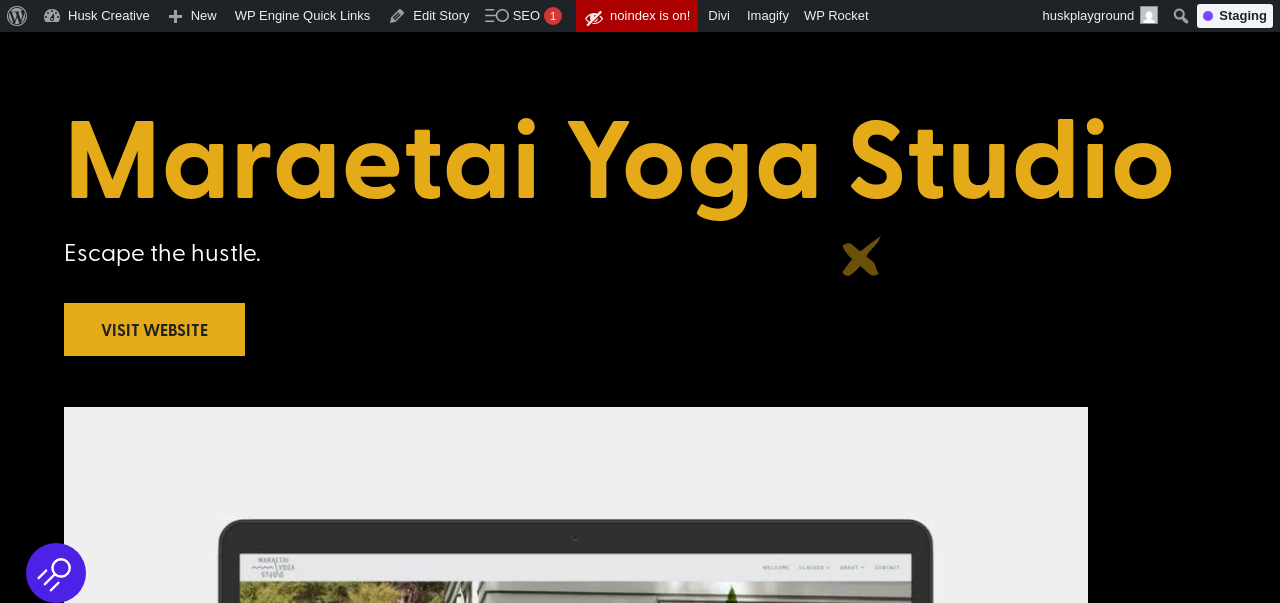 scroll, scrollTop: 0, scrollLeft: 0, axis: both 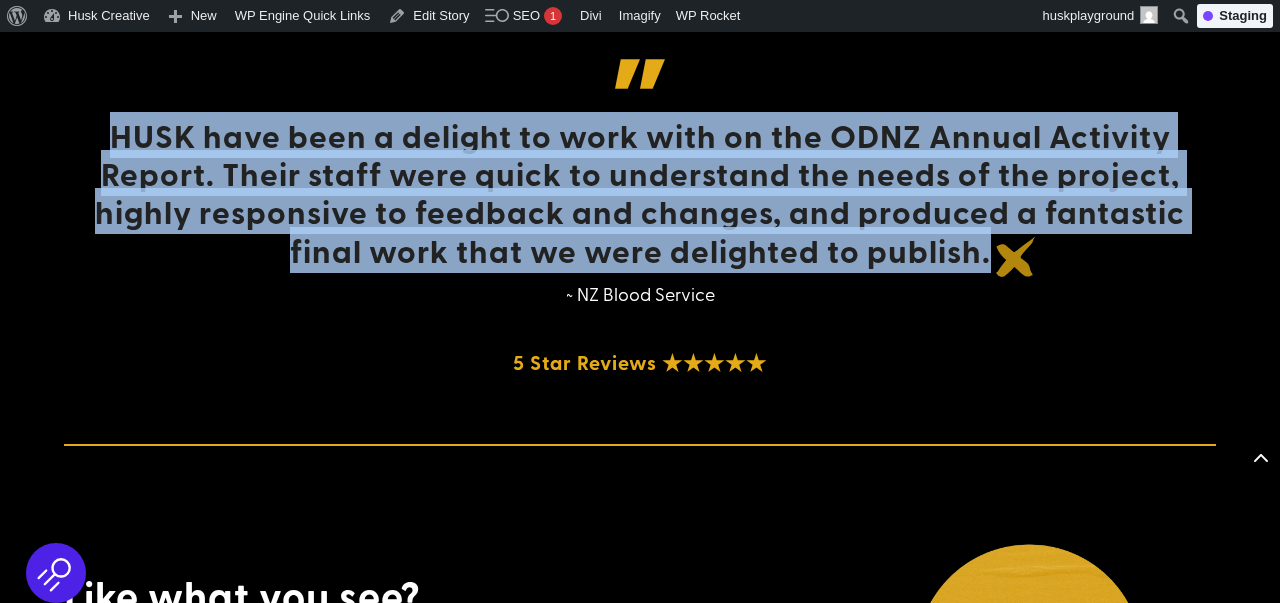 drag, startPoint x: 110, startPoint y: 127, endPoint x: 1016, endPoint y: 257, distance: 915.2792 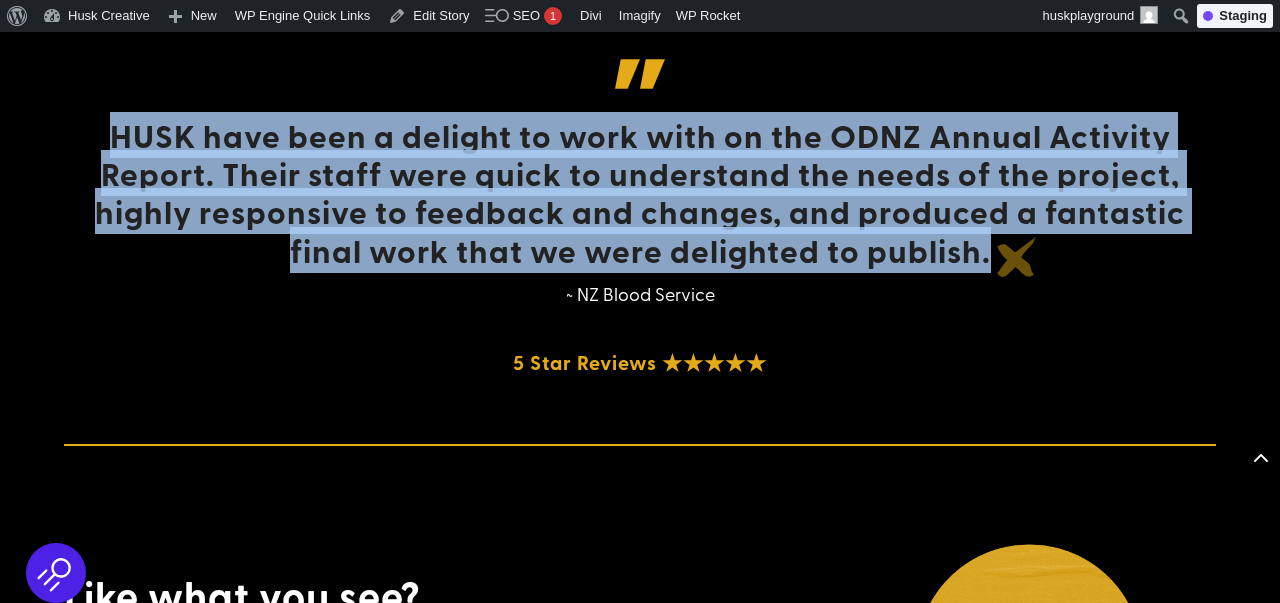 copy on "HUSK have been a delight to work with on the ODNZ Annual Activity Report. Their staff were quick to understand the needs of the project, highly responsive to feedback and changes, and produced a fantastic final work that we were delighted to publish." 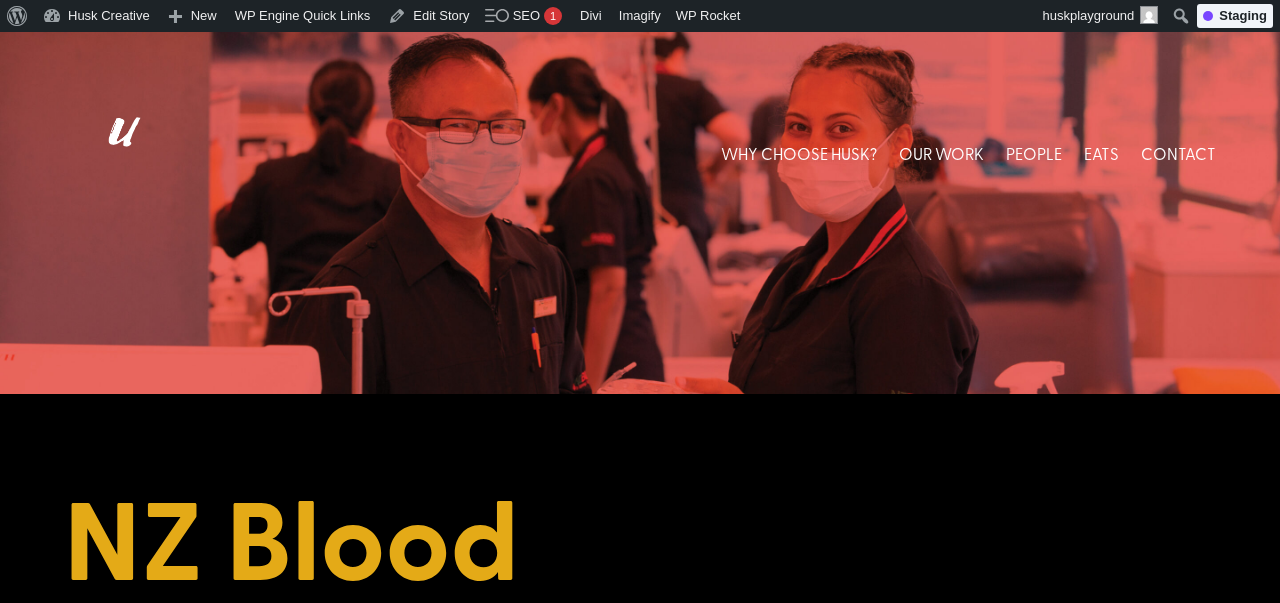 scroll, scrollTop: 0, scrollLeft: 0, axis: both 